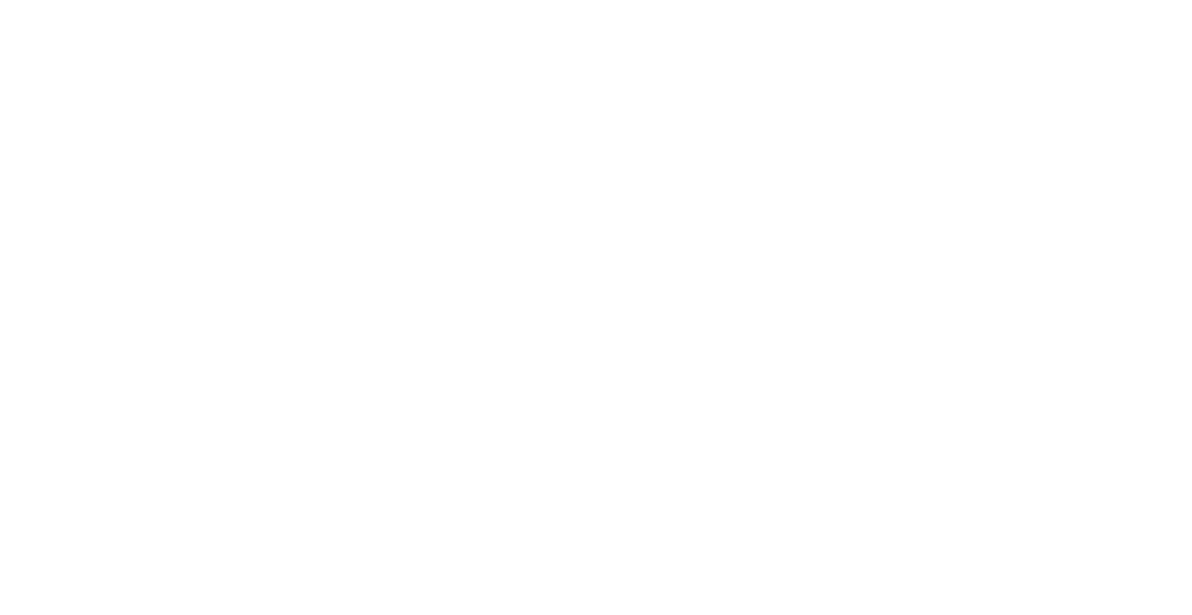 scroll, scrollTop: 0, scrollLeft: 0, axis: both 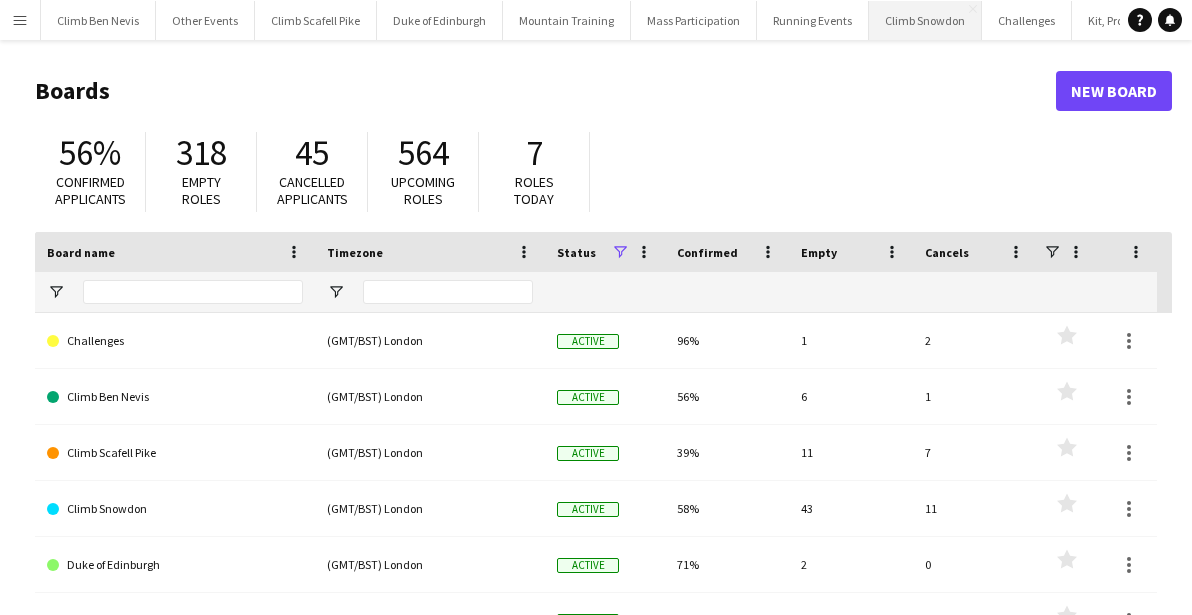 click on "Climb Snowdon
Close" at bounding box center [925, 20] 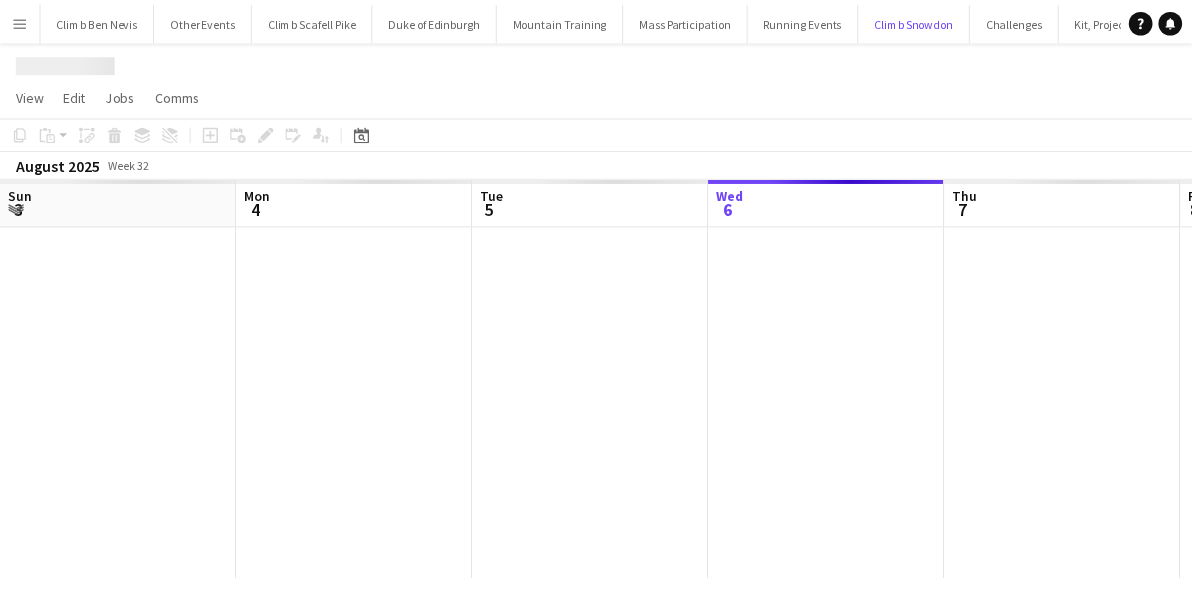 scroll, scrollTop: 0, scrollLeft: 478, axis: horizontal 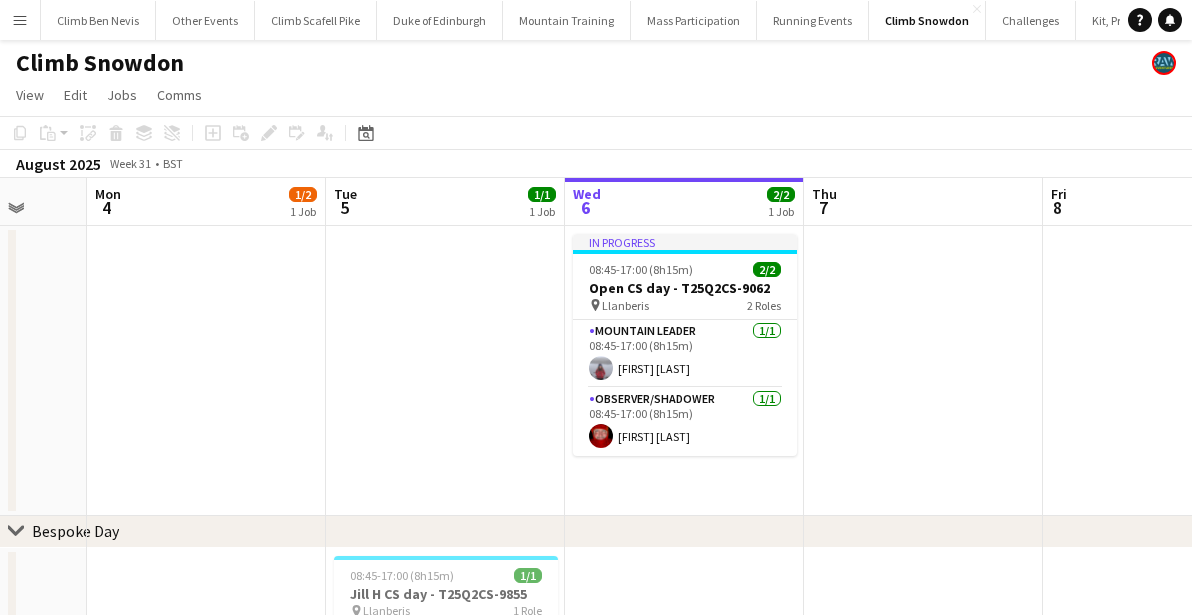 drag, startPoint x: 89, startPoint y: 398, endPoint x: 453, endPoint y: 389, distance: 364.11124 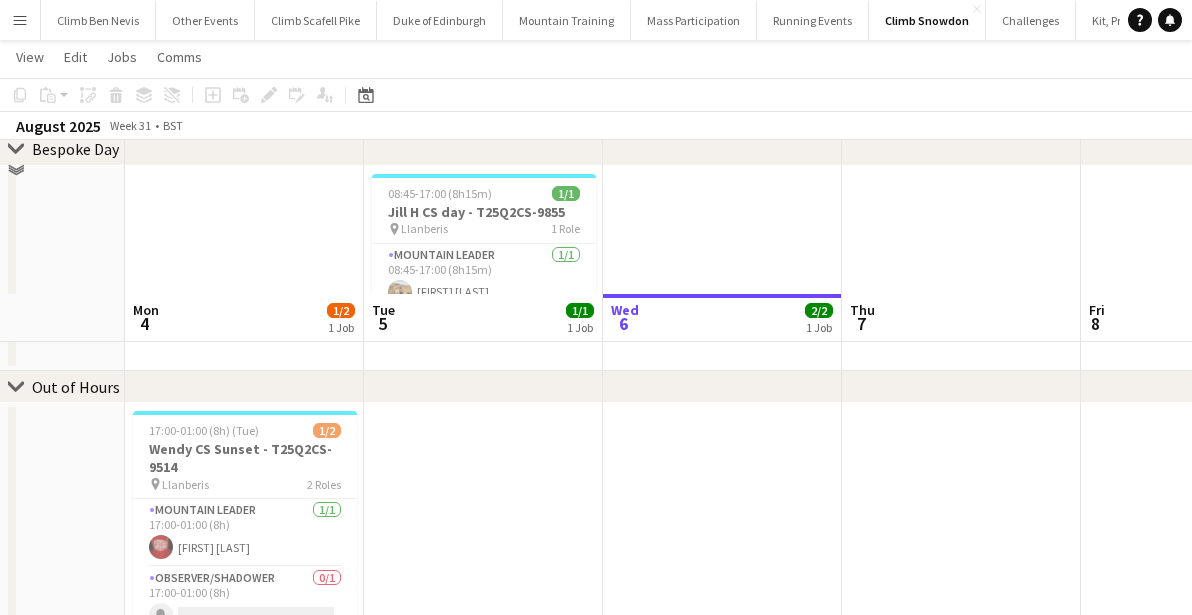 scroll, scrollTop: 534, scrollLeft: 0, axis: vertical 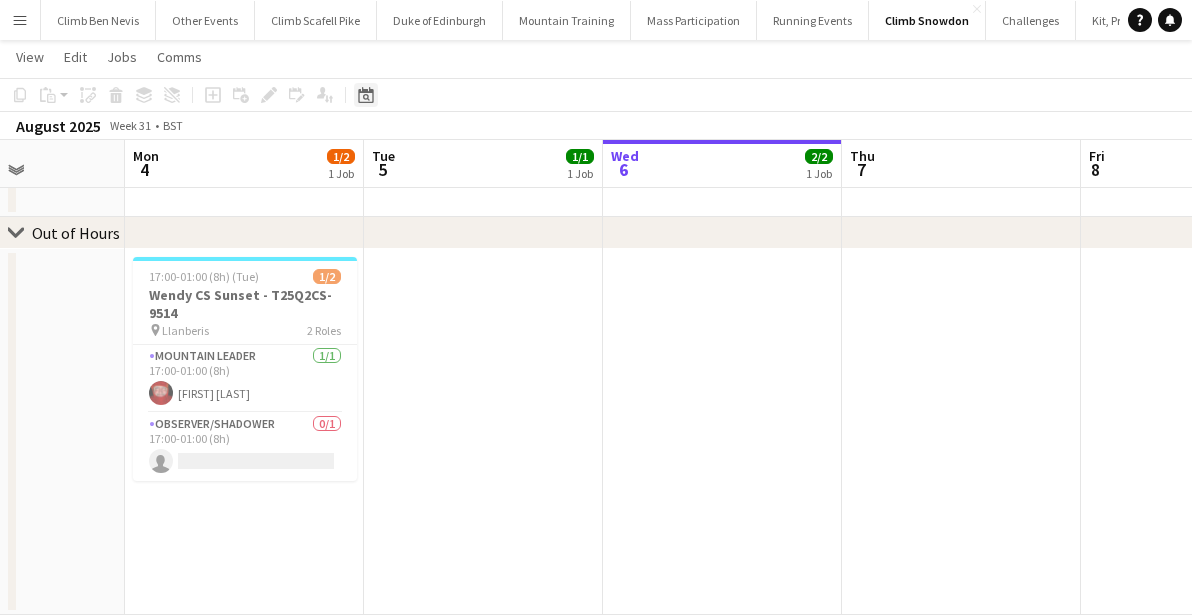 click on "Date picker" at bounding box center [366, 95] 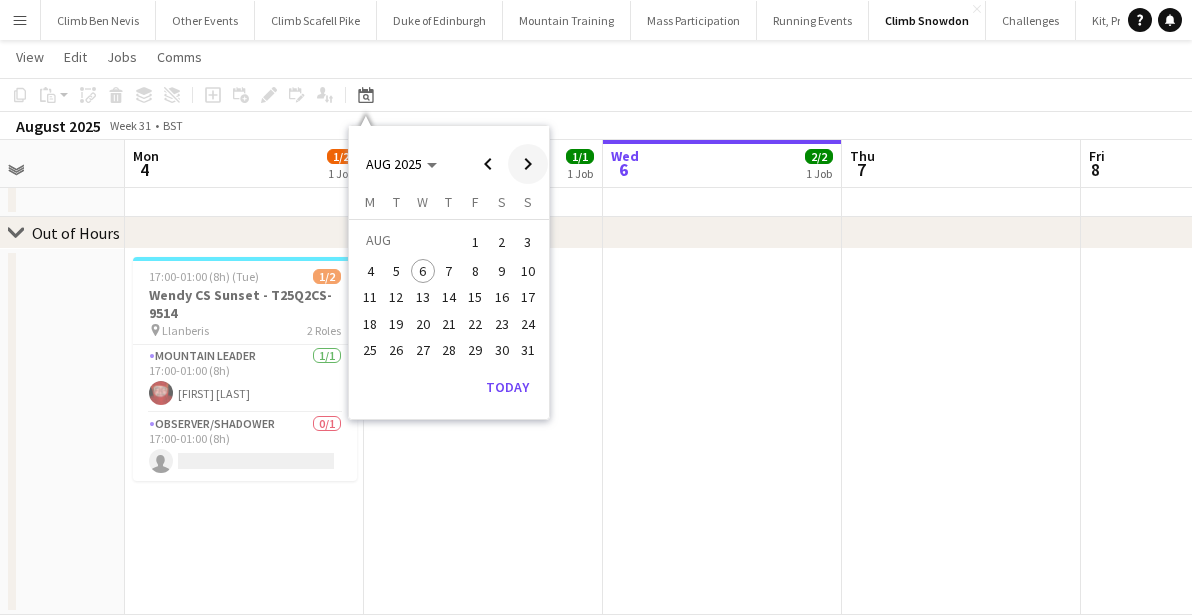click at bounding box center [528, 164] 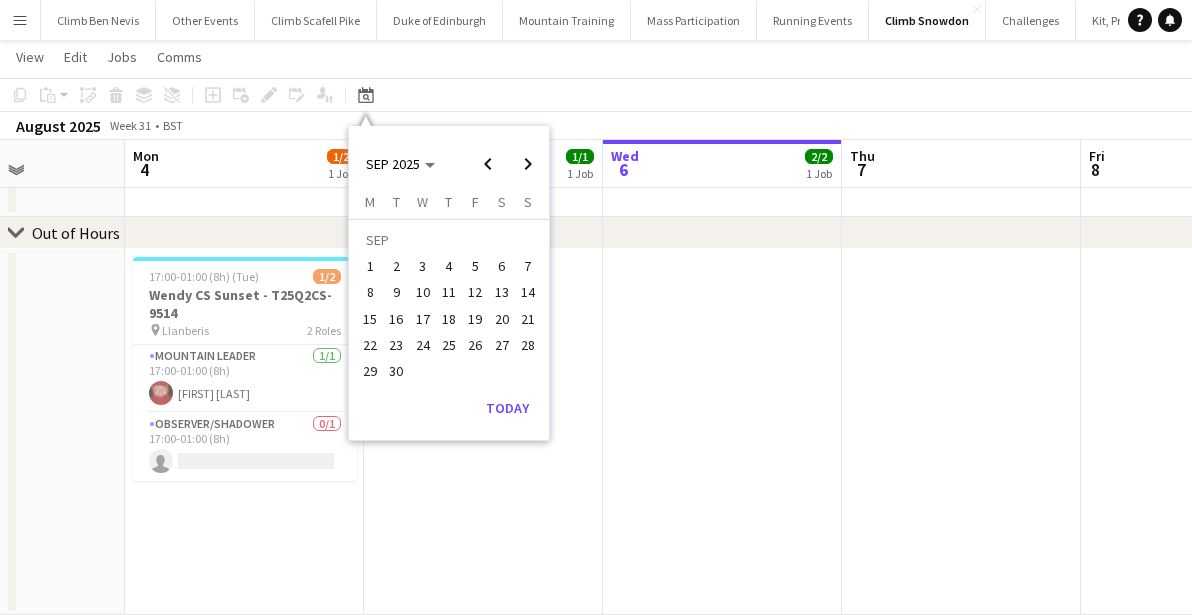 click on "6" at bounding box center (502, 266) 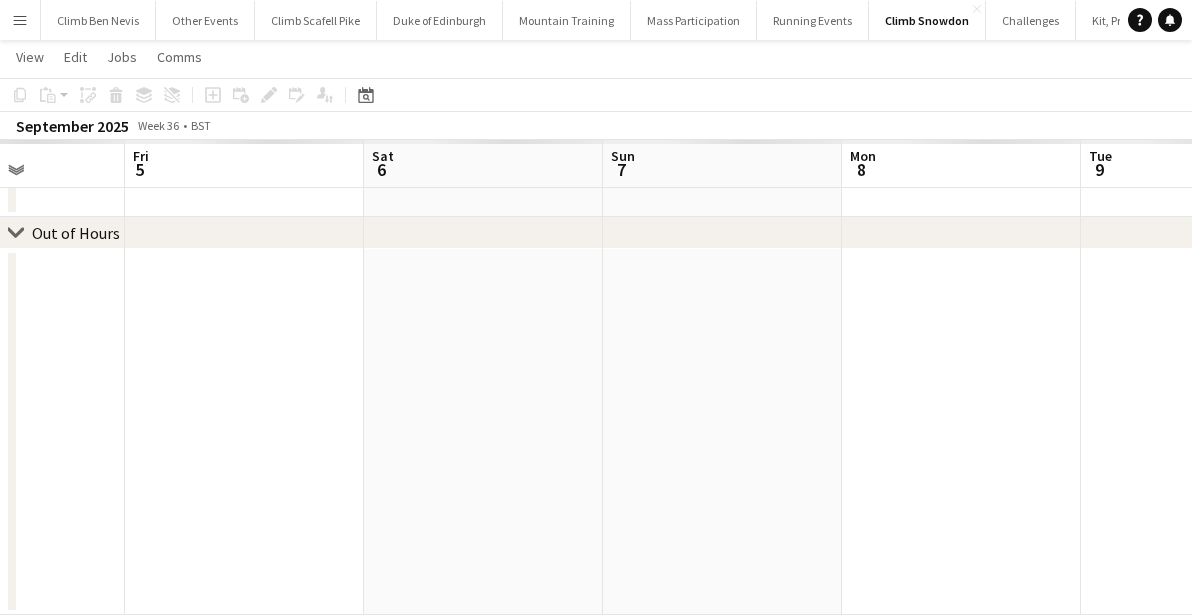 scroll, scrollTop: 0, scrollLeft: 688, axis: horizontal 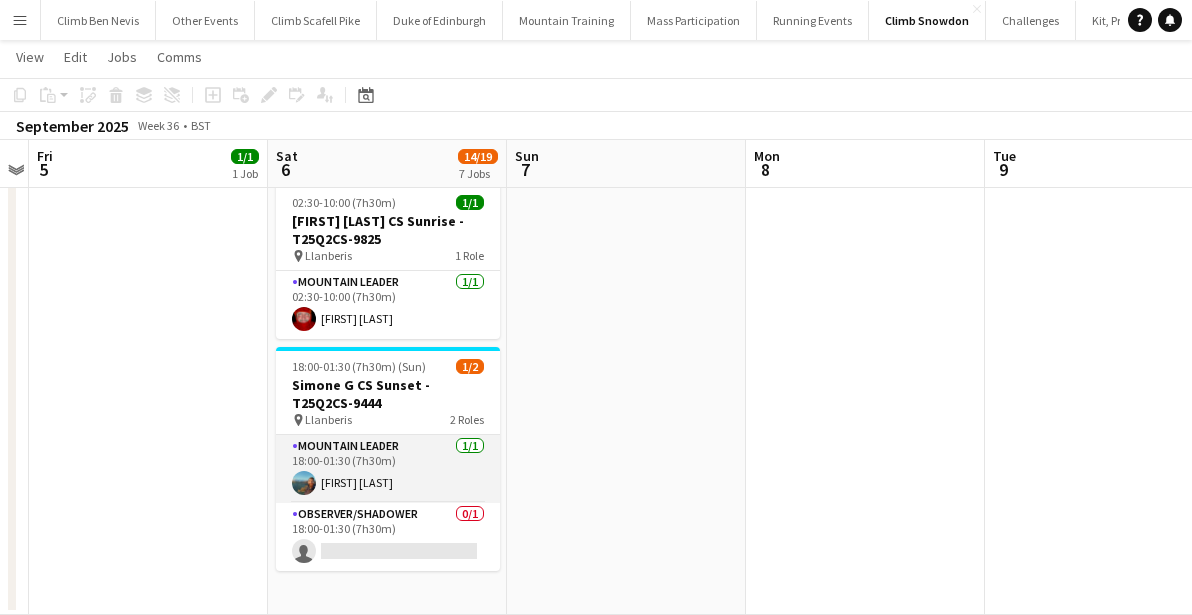 click on "Mountain Leader    1/1   18:00-01:30 (7h30m)
[FIRST] [LAST]" at bounding box center (388, 469) 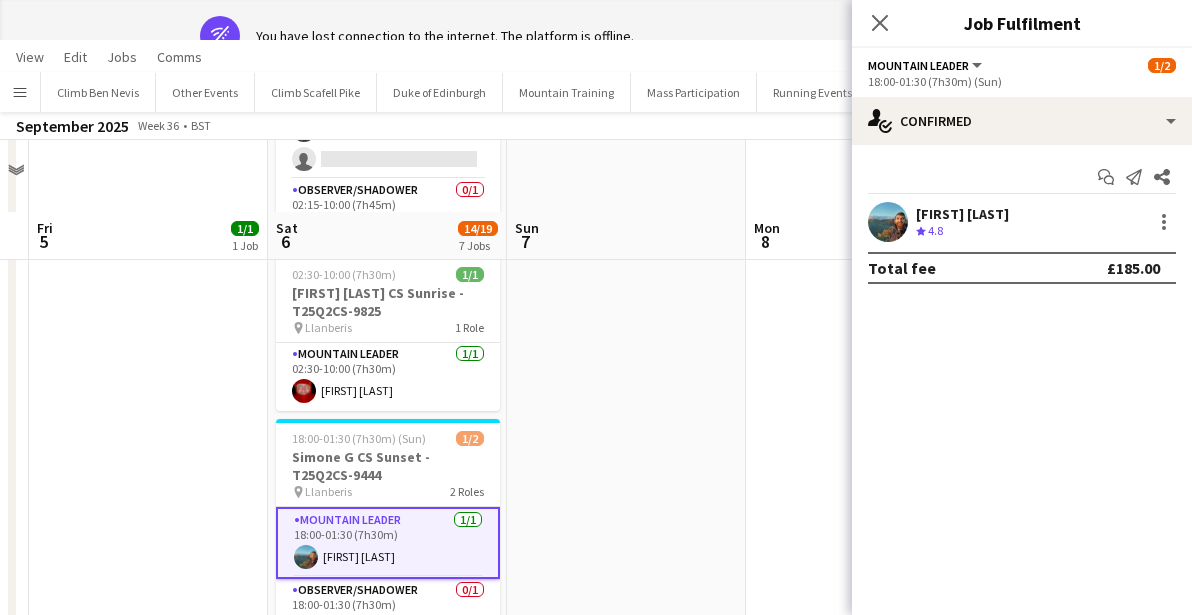 scroll, scrollTop: 0, scrollLeft: 0, axis: both 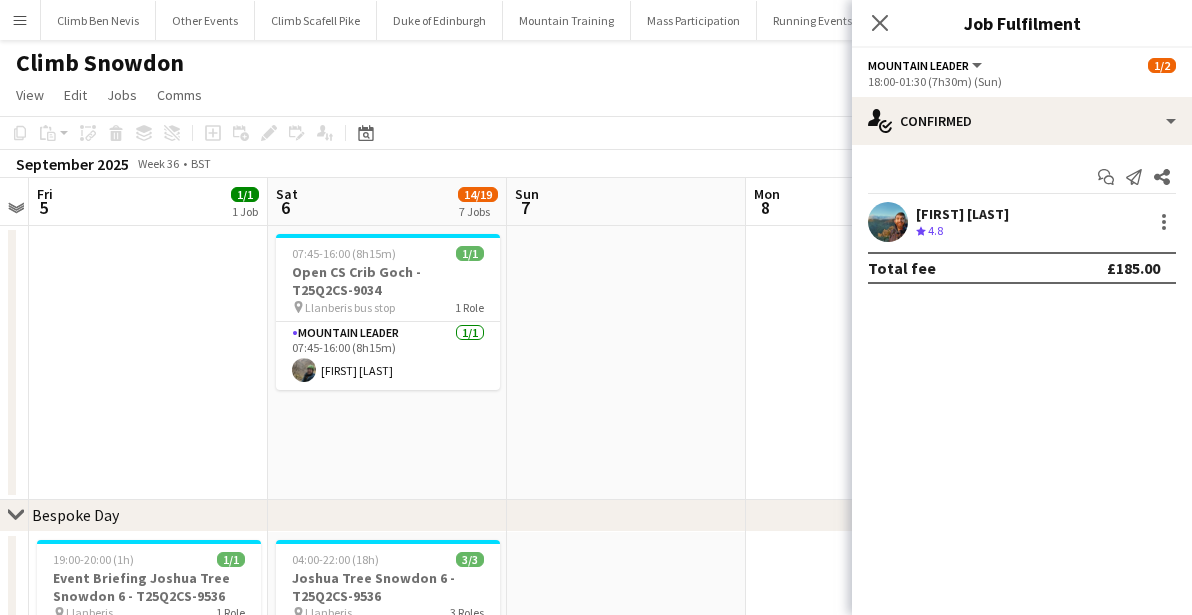 click on "[FIRST] [LAST]
Crew rating
4.8" at bounding box center [1022, 222] 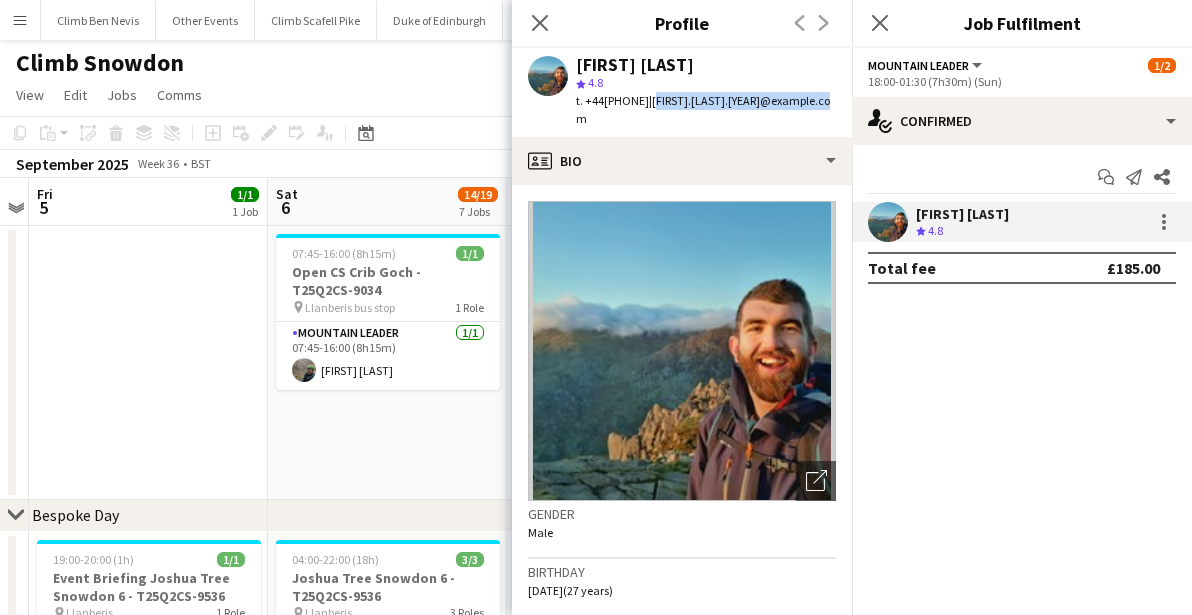 drag, startPoint x: 670, startPoint y: 101, endPoint x: 706, endPoint y: 128, distance: 45 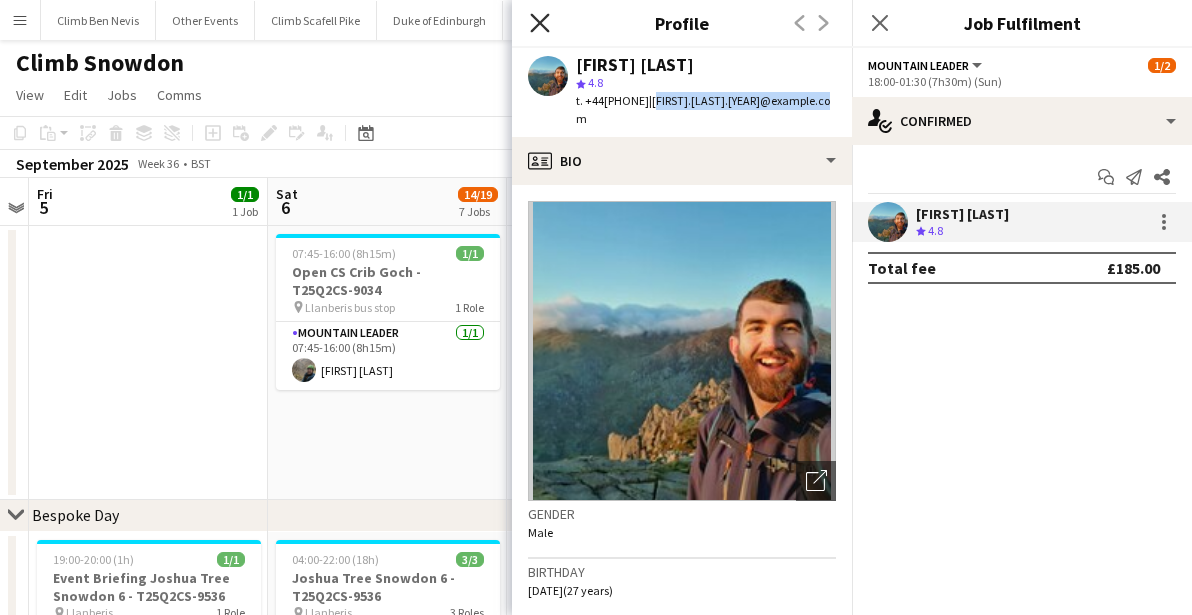 click 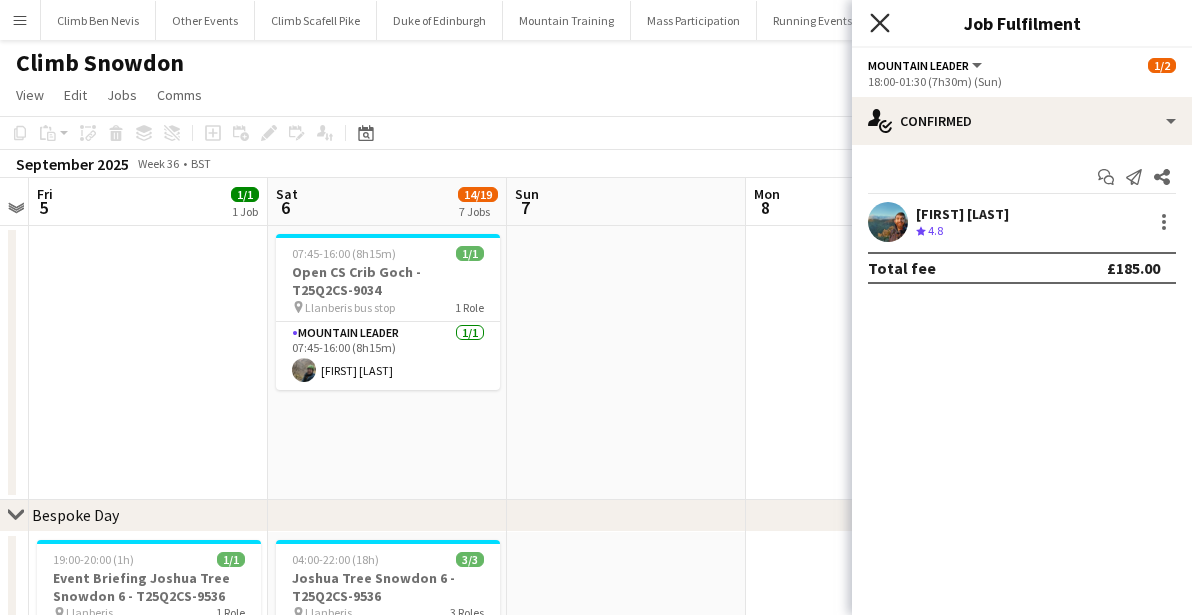 click on "Close pop-in" 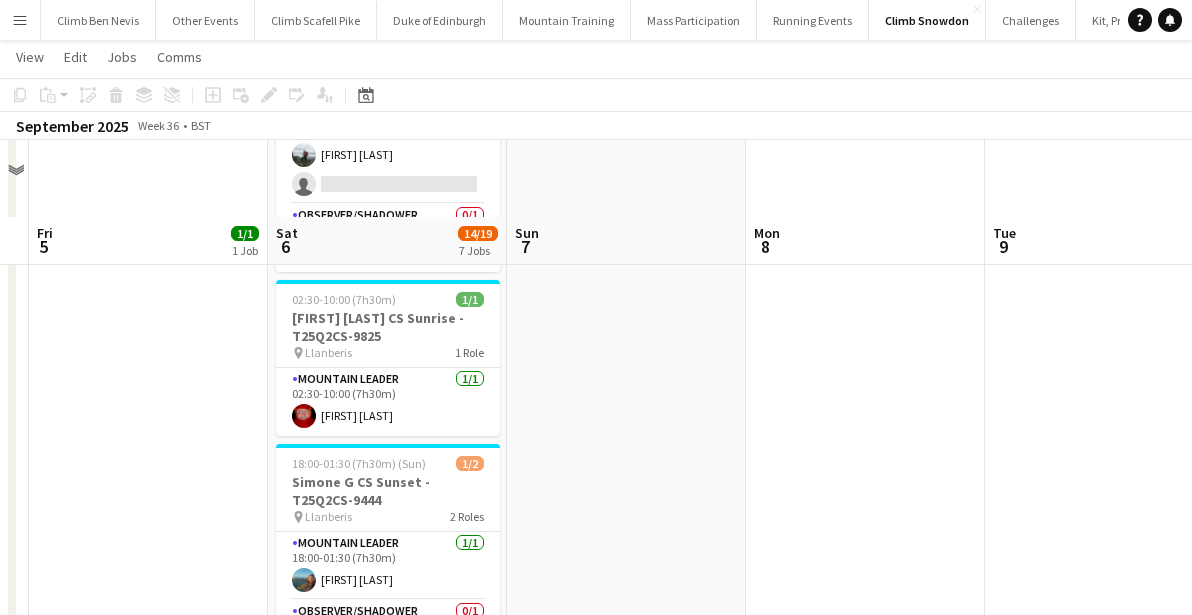 scroll, scrollTop: 1527, scrollLeft: 0, axis: vertical 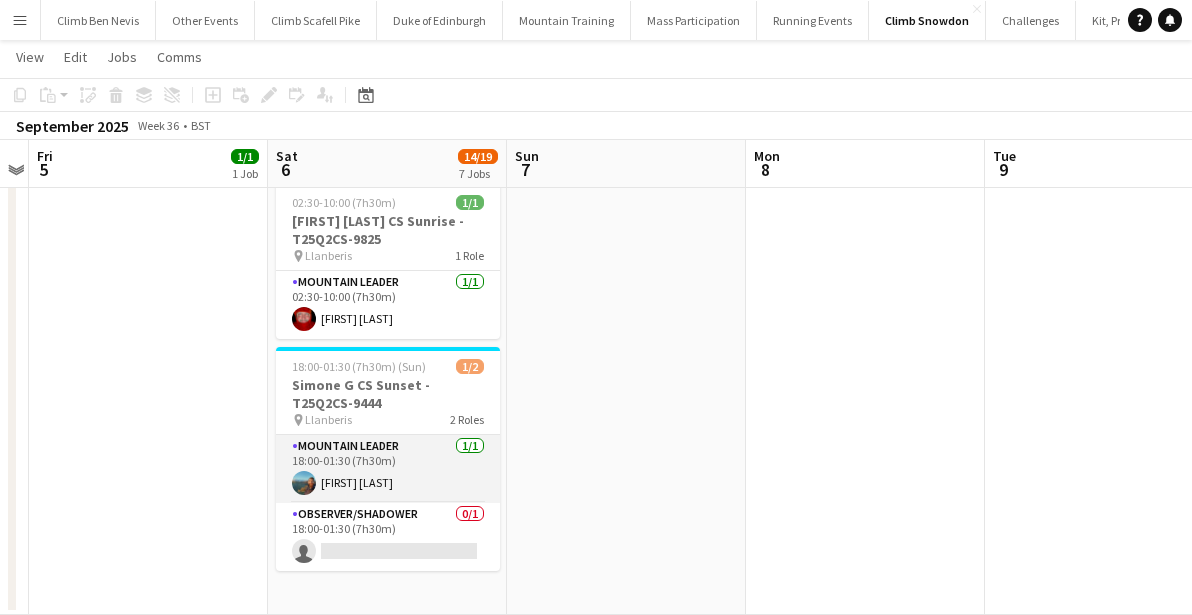 click on "Mountain Leader    1/1   18:00-01:30 (7h30m)
[FIRST] [LAST]" at bounding box center [388, 469] 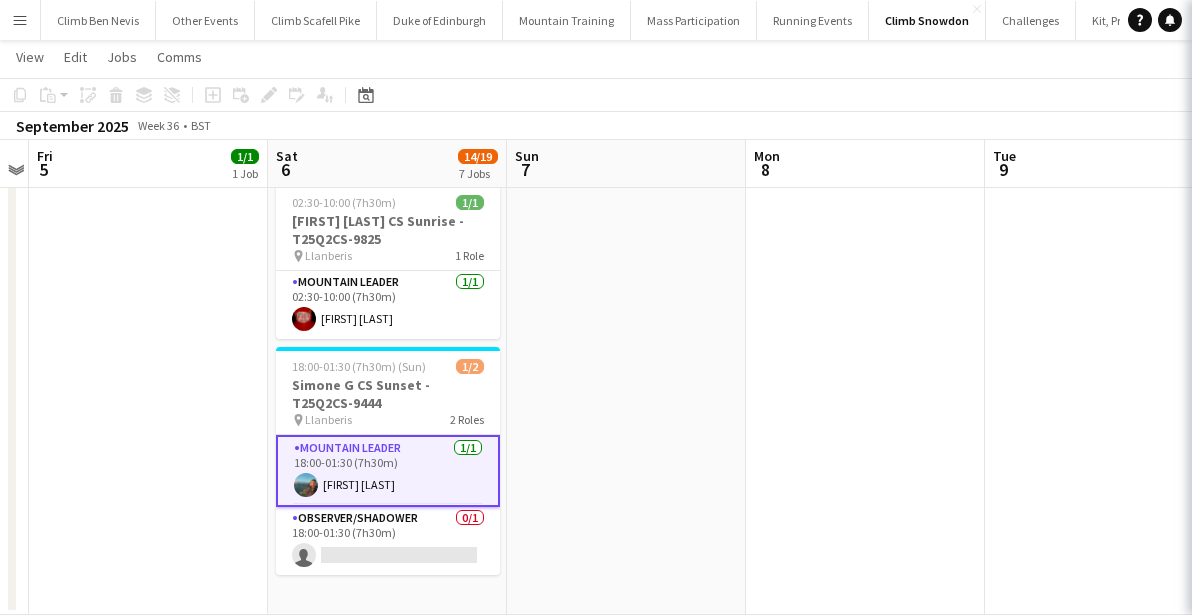 scroll, scrollTop: 0, scrollLeft: 687, axis: horizontal 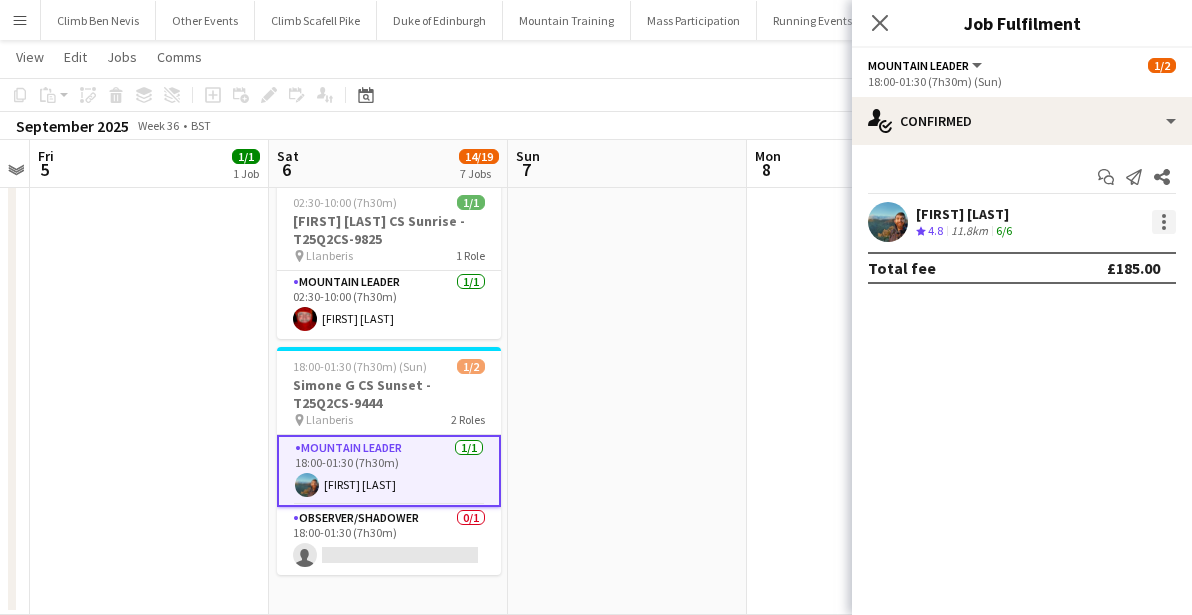 click at bounding box center [1164, 222] 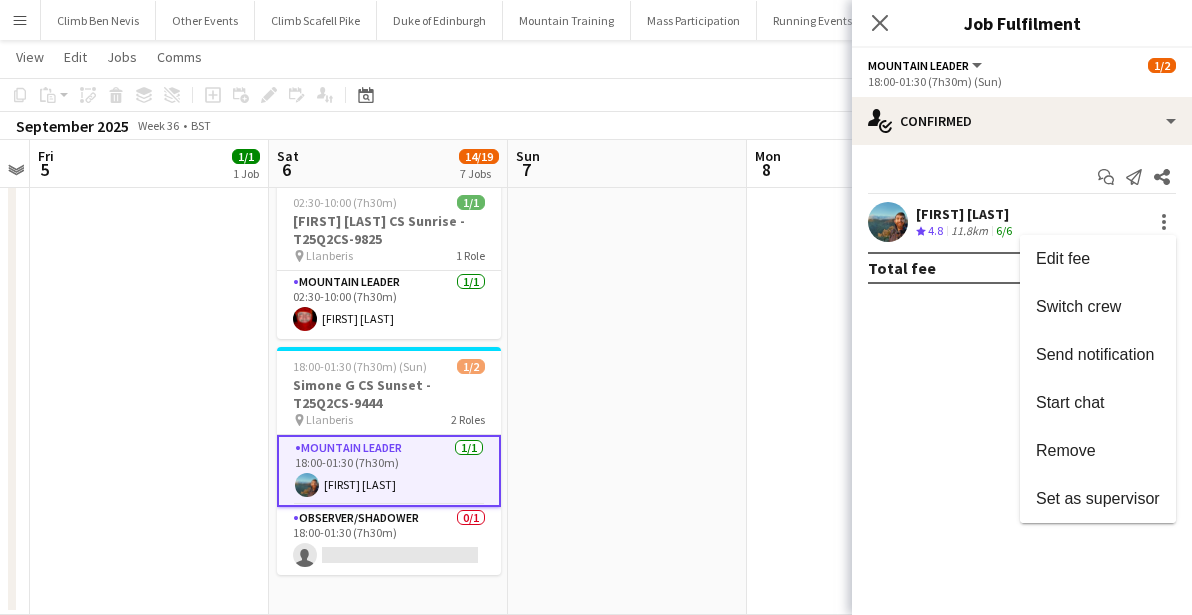 click at bounding box center (596, 307) 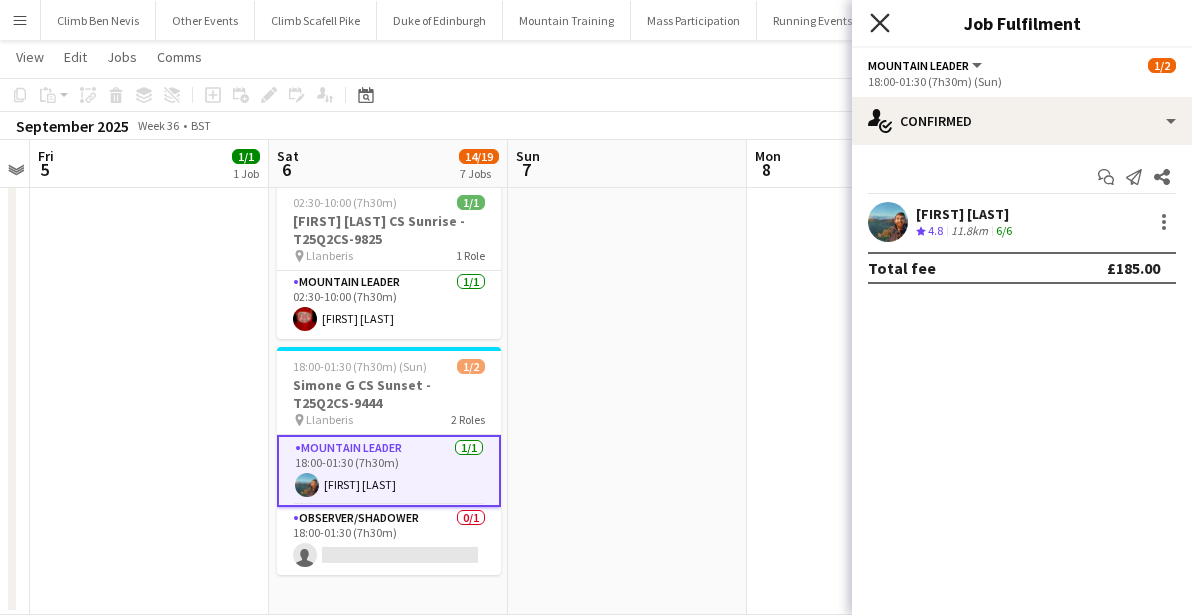 click 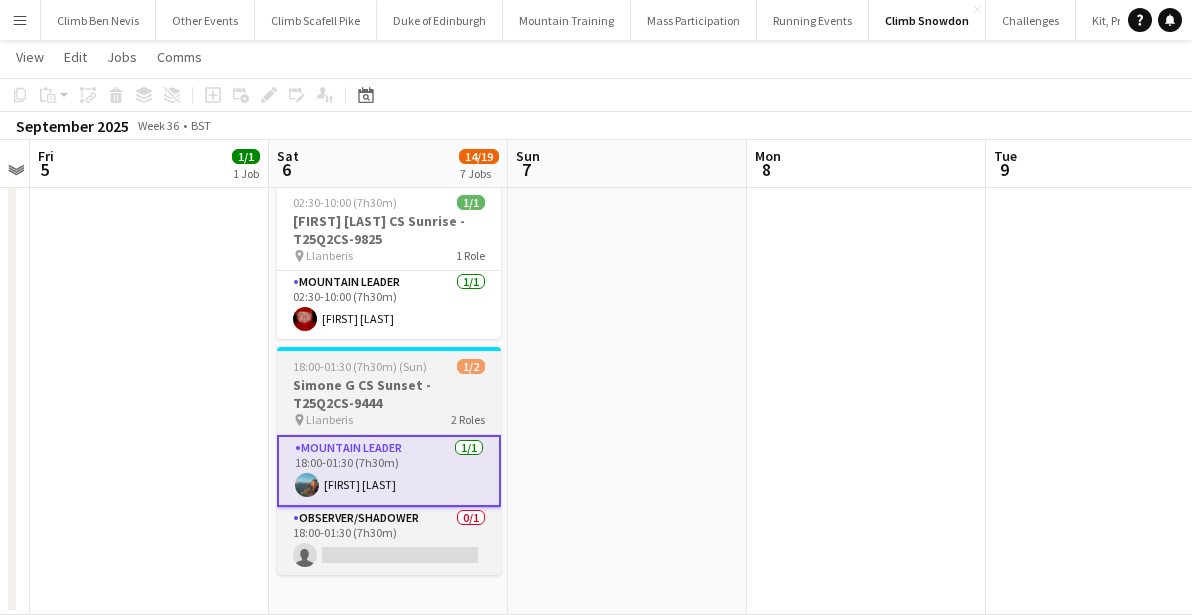 click on "18:00-01:30 (7h30m) (Sun)   1/2" at bounding box center [389, 366] 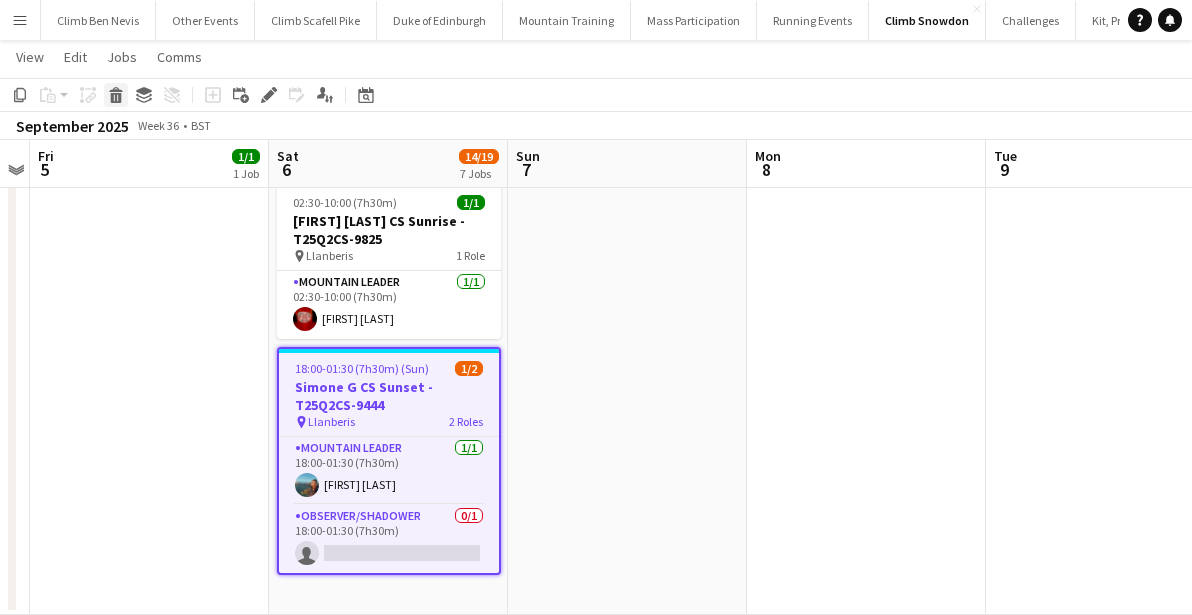 click 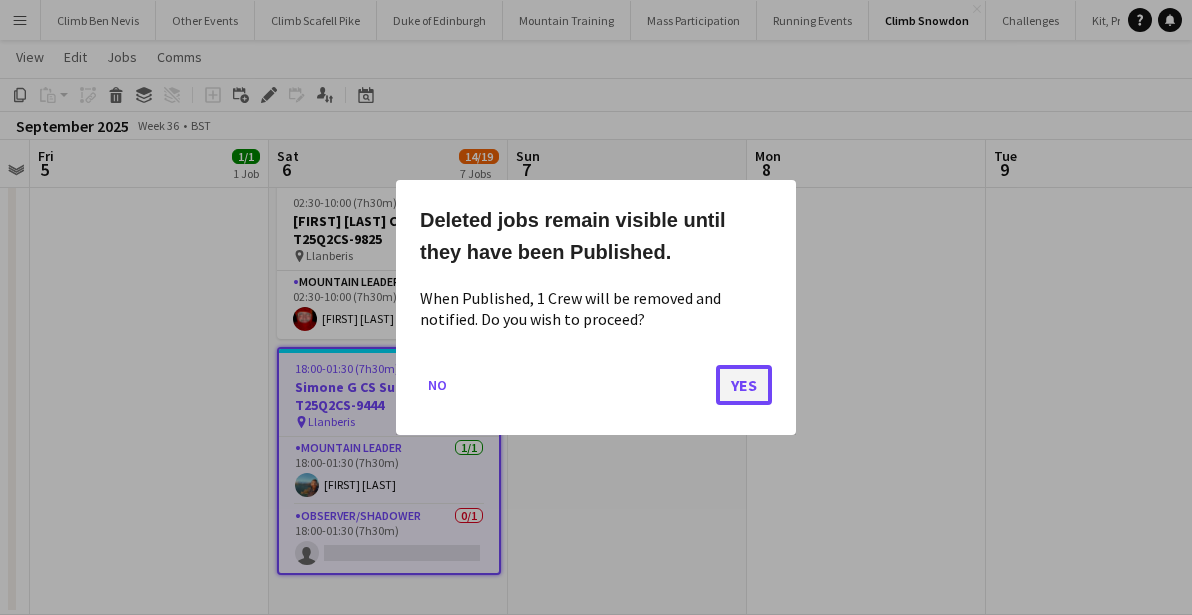 click on "Yes" 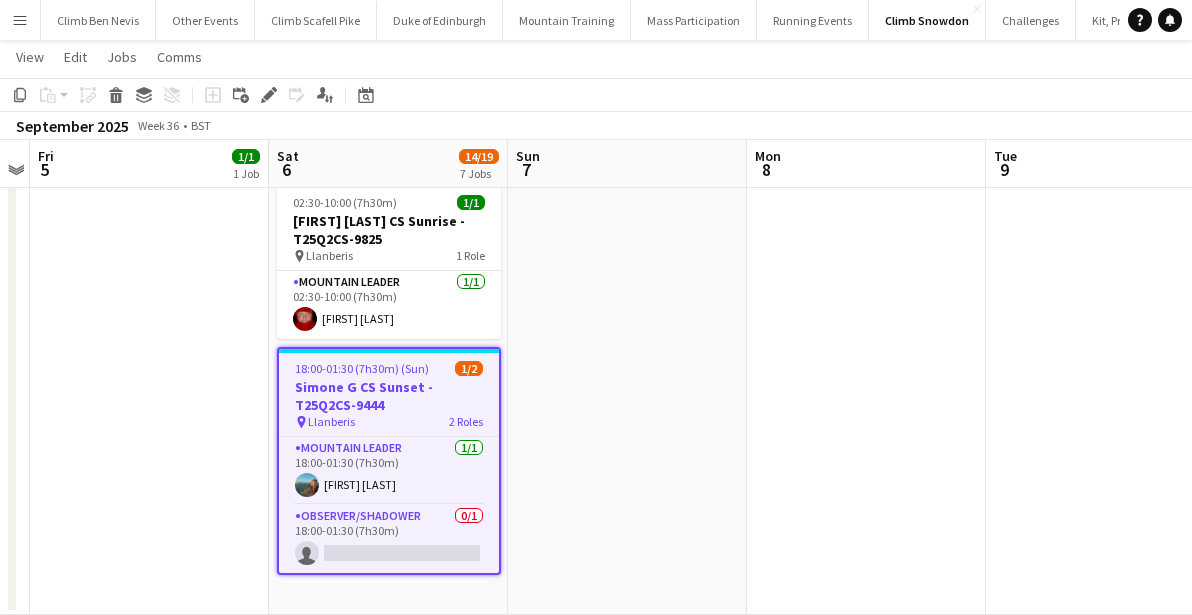 scroll, scrollTop: 1527, scrollLeft: 0, axis: vertical 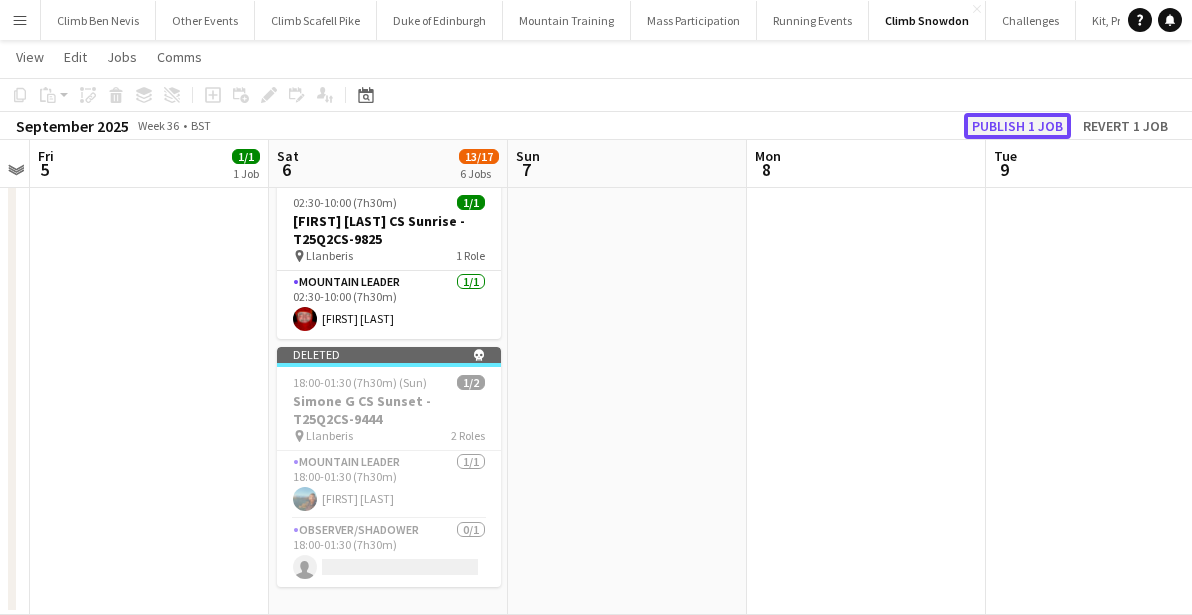 click on "Publish 1 job" 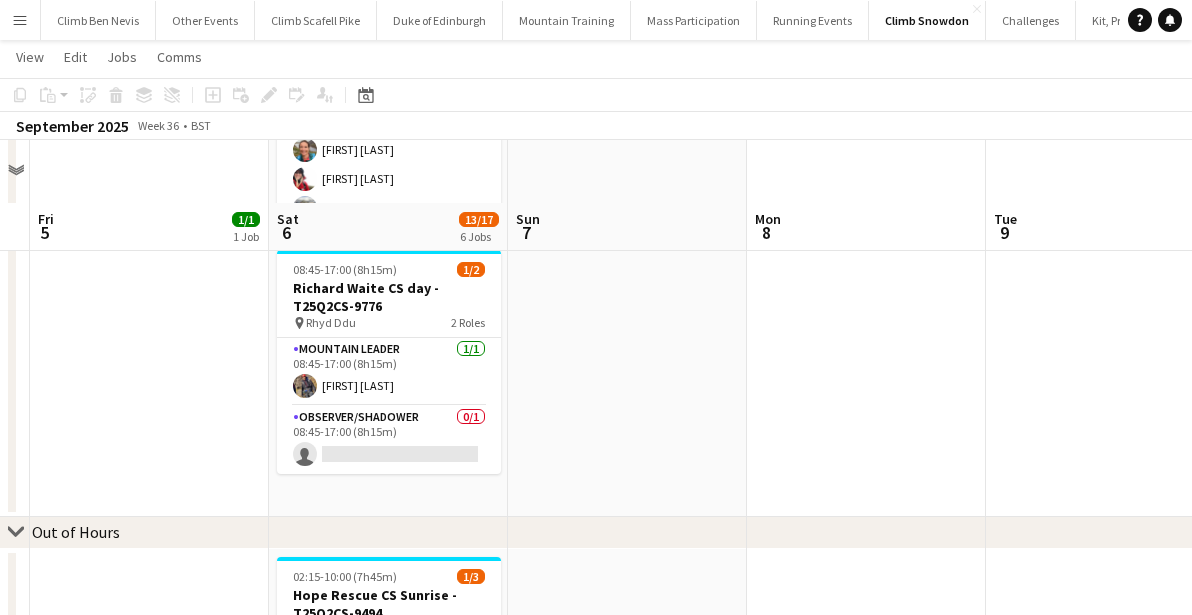 scroll, scrollTop: 954, scrollLeft: 0, axis: vertical 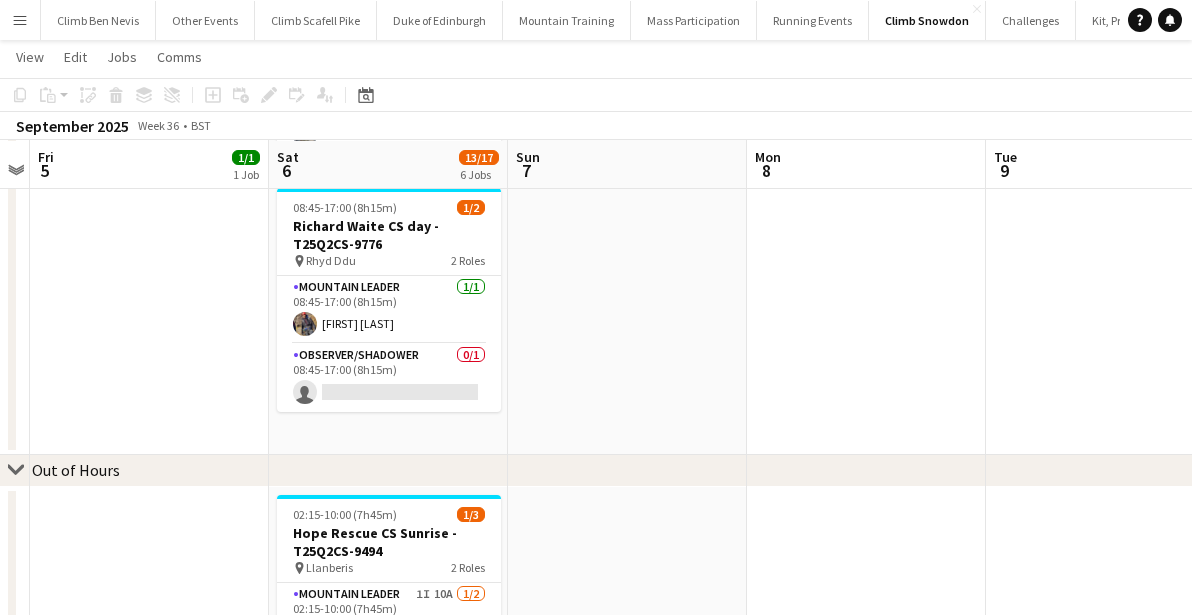 drag, startPoint x: 232, startPoint y: 462, endPoint x: 405, endPoint y: 467, distance: 173.07224 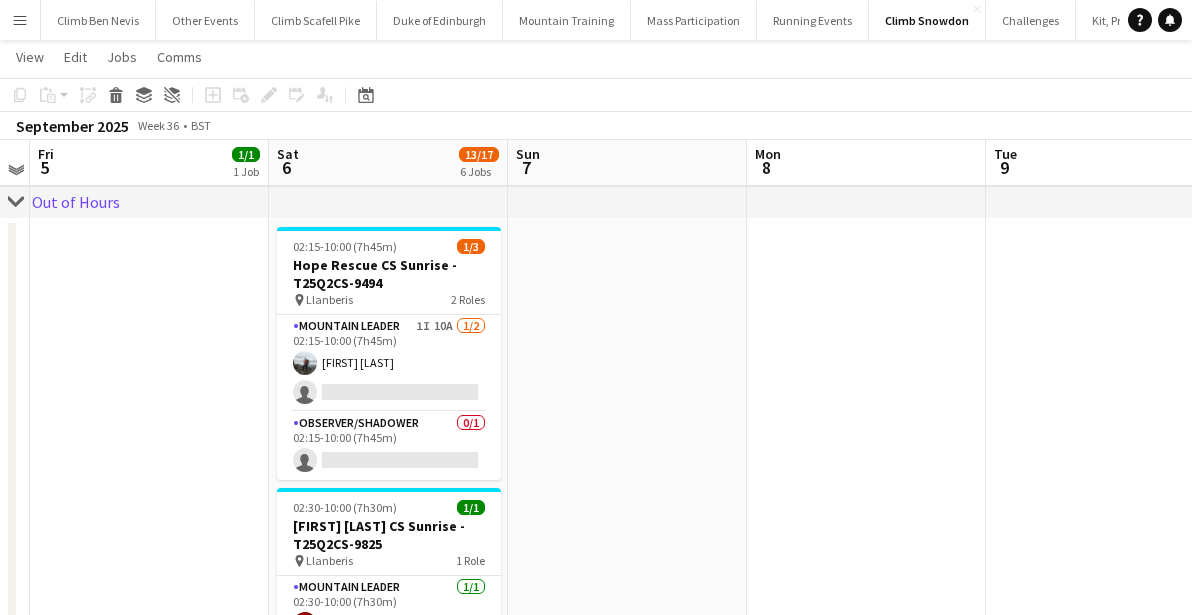 scroll, scrollTop: 1219, scrollLeft: 0, axis: vertical 